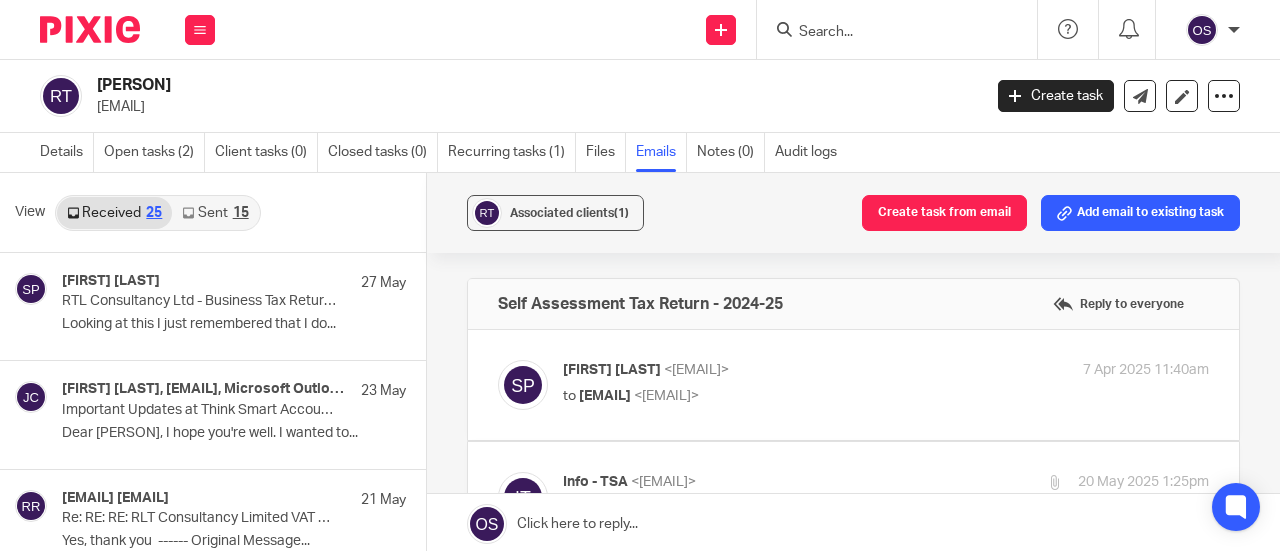 scroll, scrollTop: 0, scrollLeft: 0, axis: both 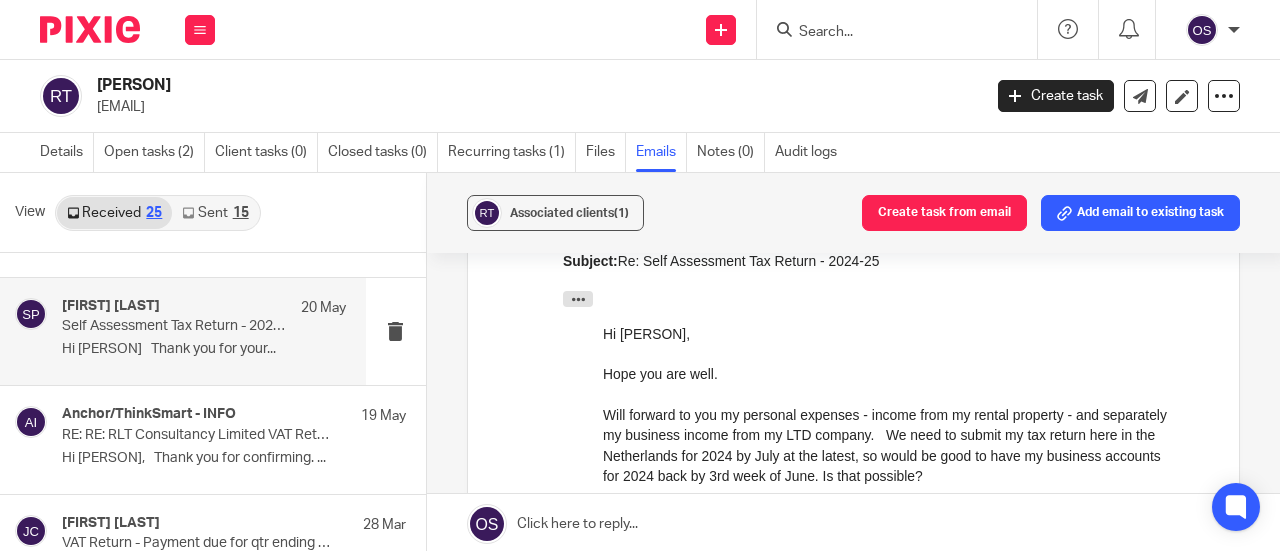 click at bounding box center (887, 33) 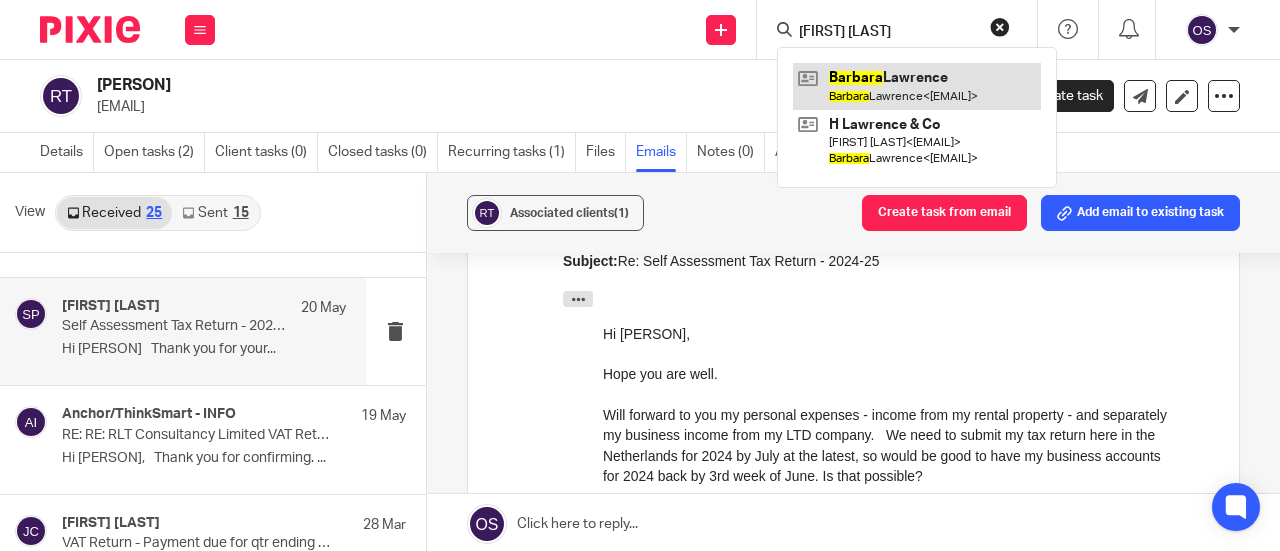 type on "barbara" 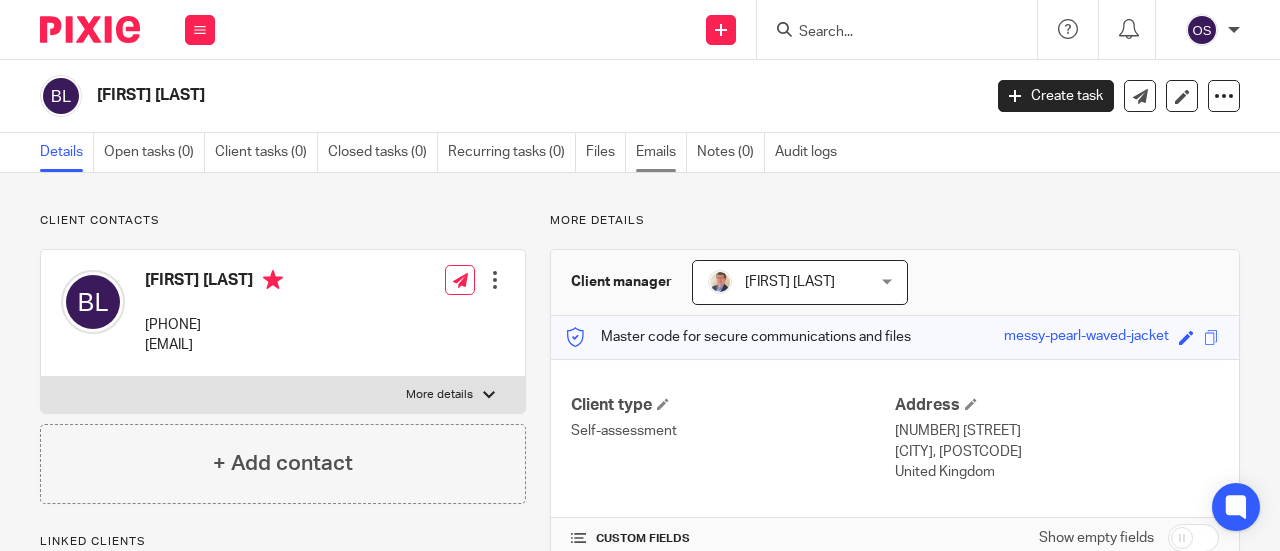 scroll, scrollTop: 0, scrollLeft: 0, axis: both 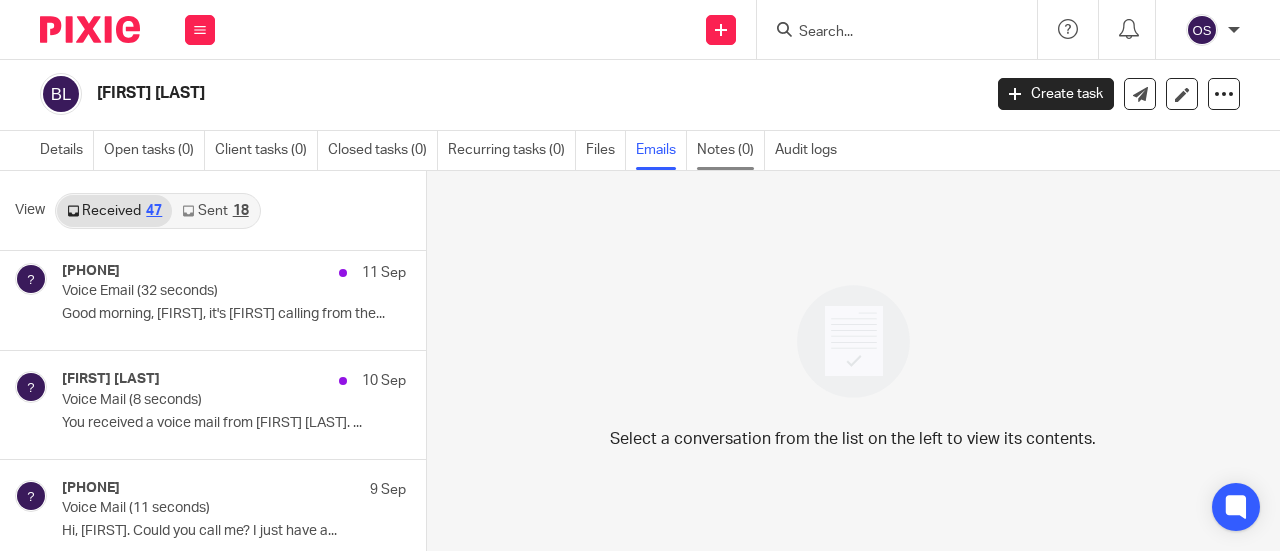 click on "Notes (0)" at bounding box center (731, 150) 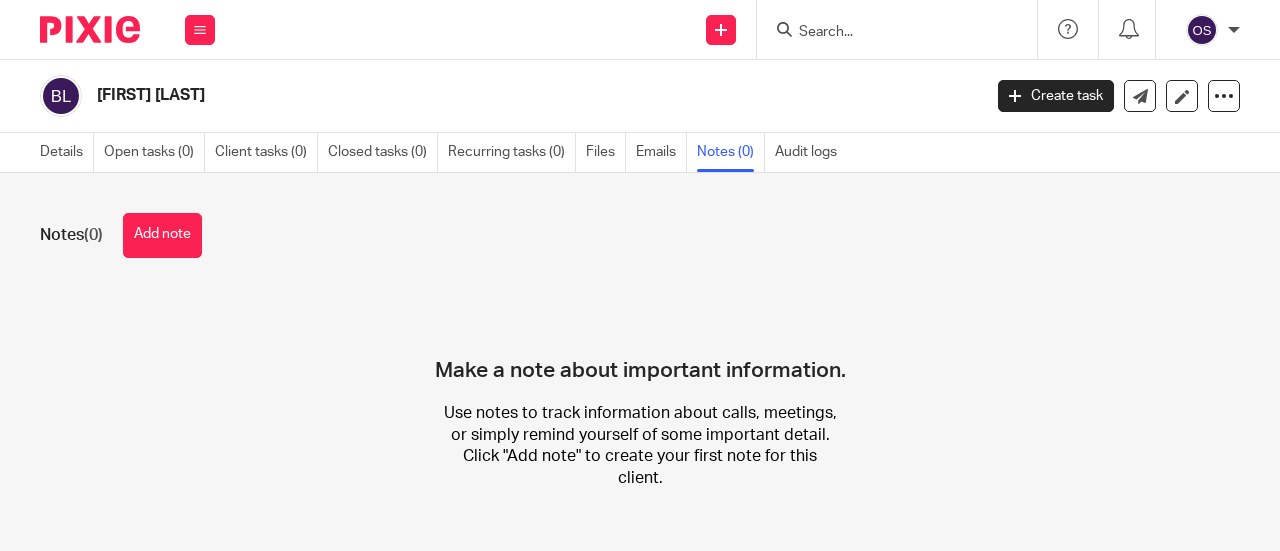 scroll, scrollTop: 0, scrollLeft: 0, axis: both 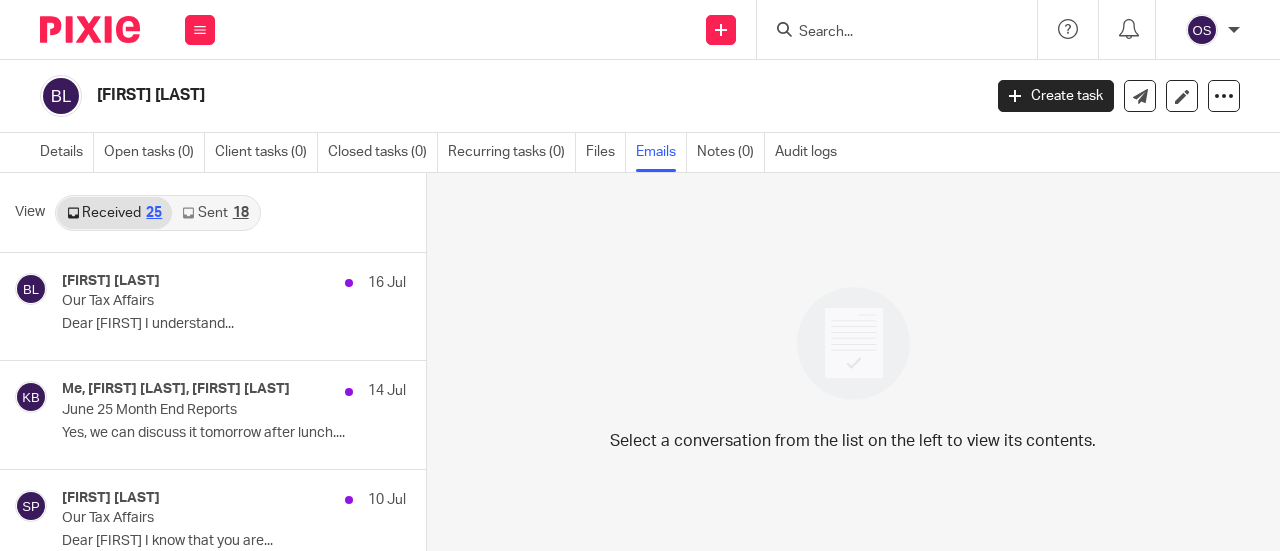 click on "18" at bounding box center [241, 213] 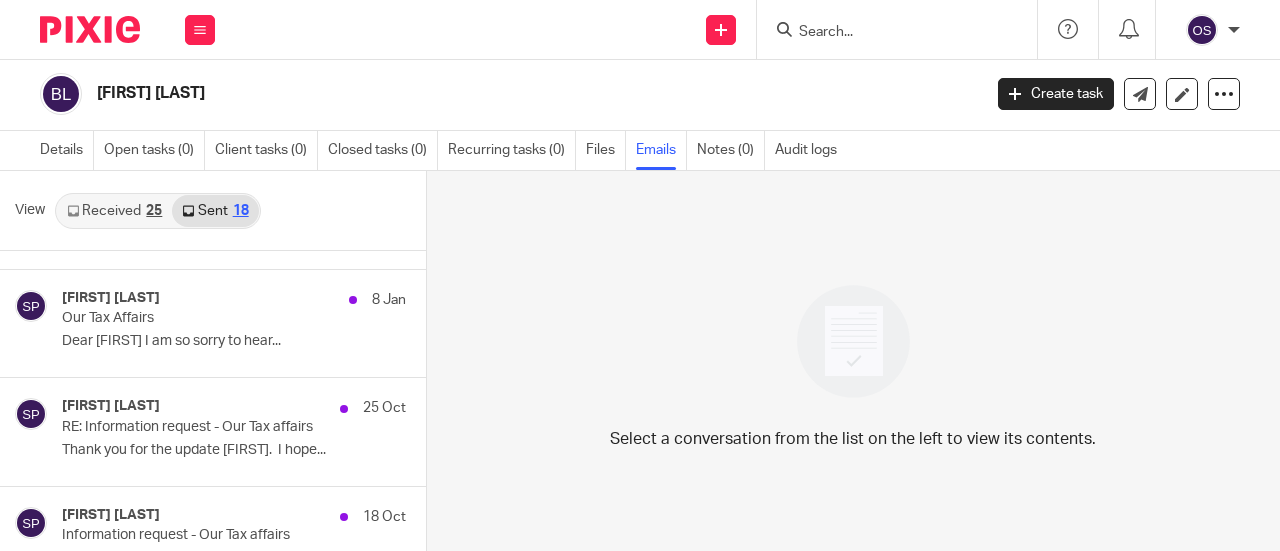 scroll, scrollTop: 1643, scrollLeft: 0, axis: vertical 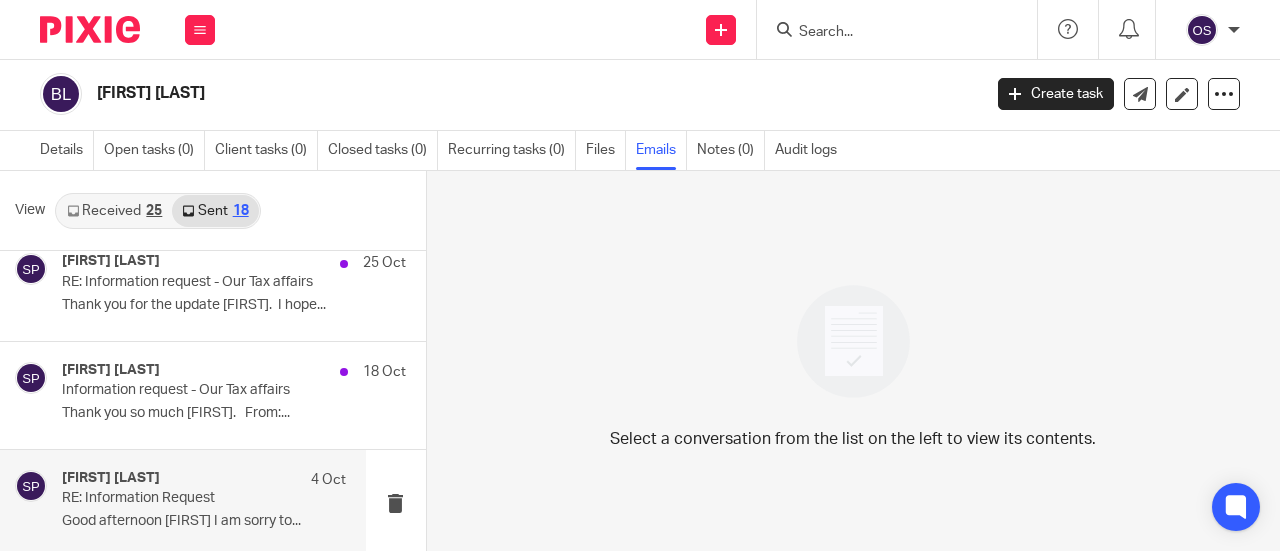 click on "RE: Information Request" at bounding box center (175, 498) 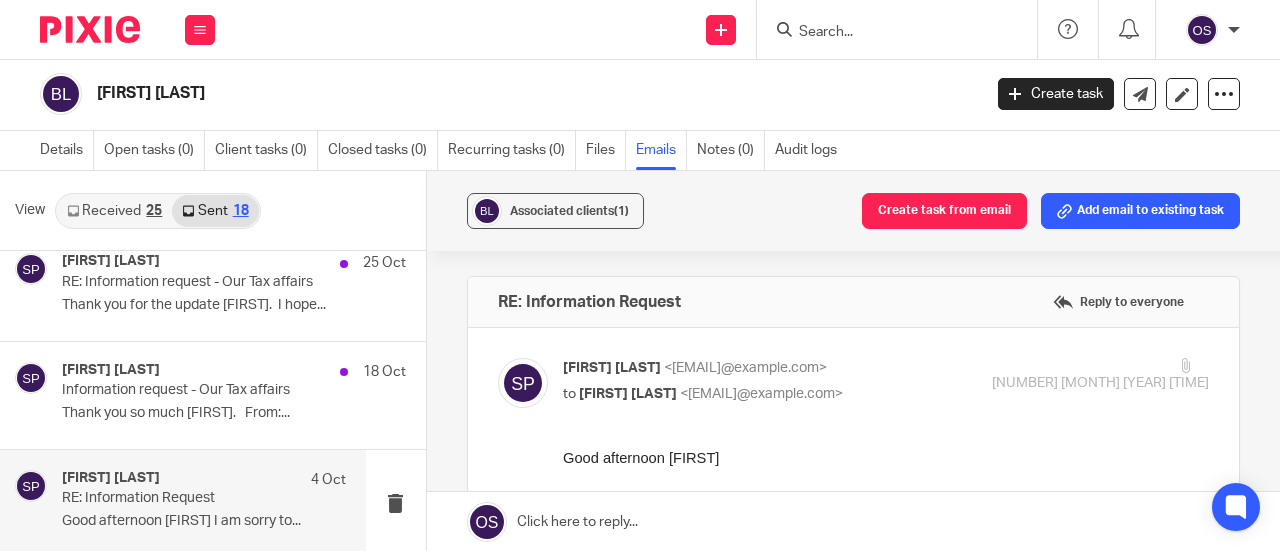 scroll, scrollTop: 0, scrollLeft: 0, axis: both 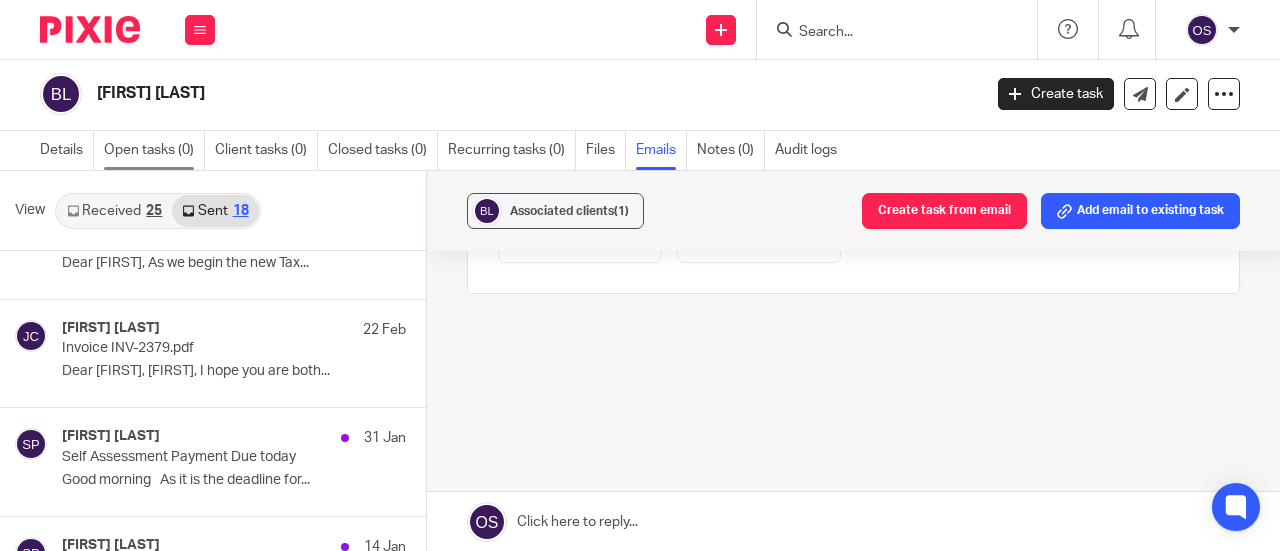 click on "Open tasks (0)" at bounding box center (154, 150) 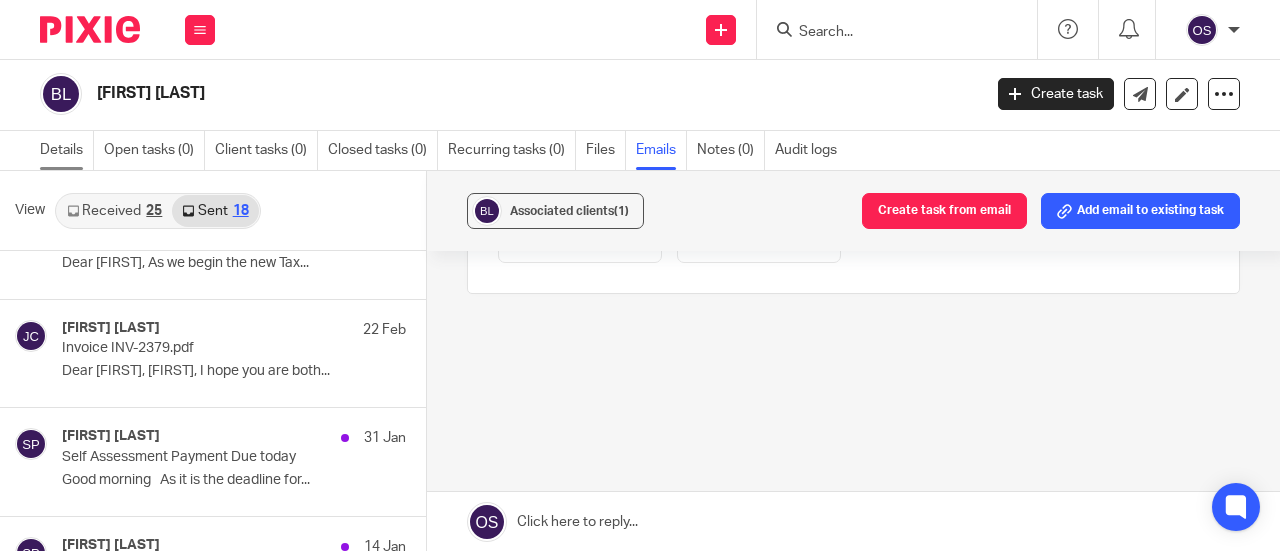 click on "Details" at bounding box center (67, 150) 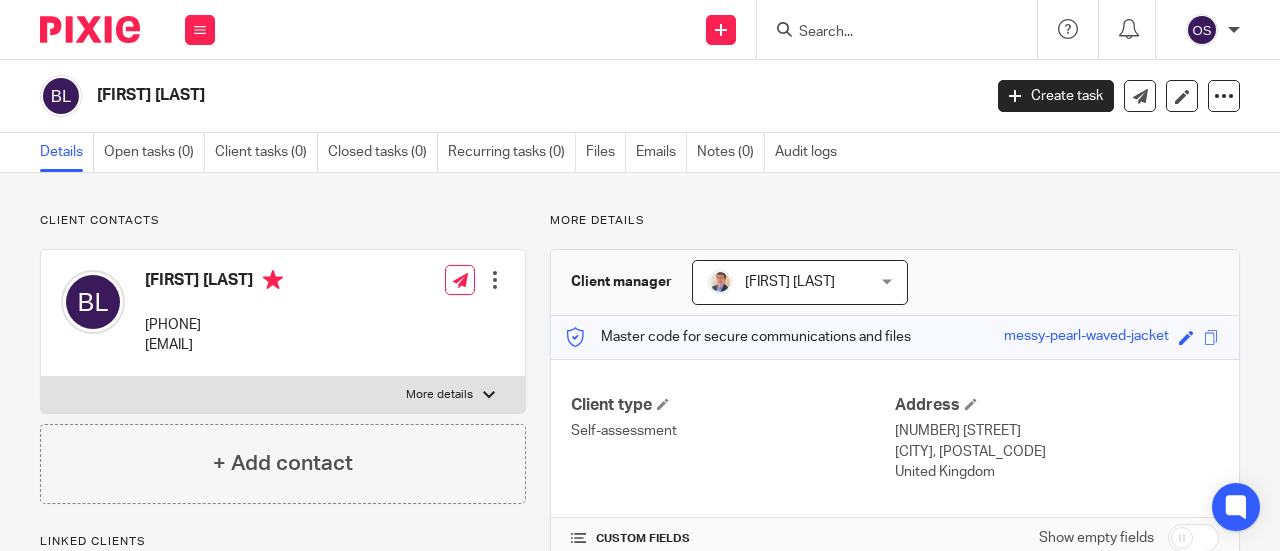 scroll, scrollTop: 0, scrollLeft: 0, axis: both 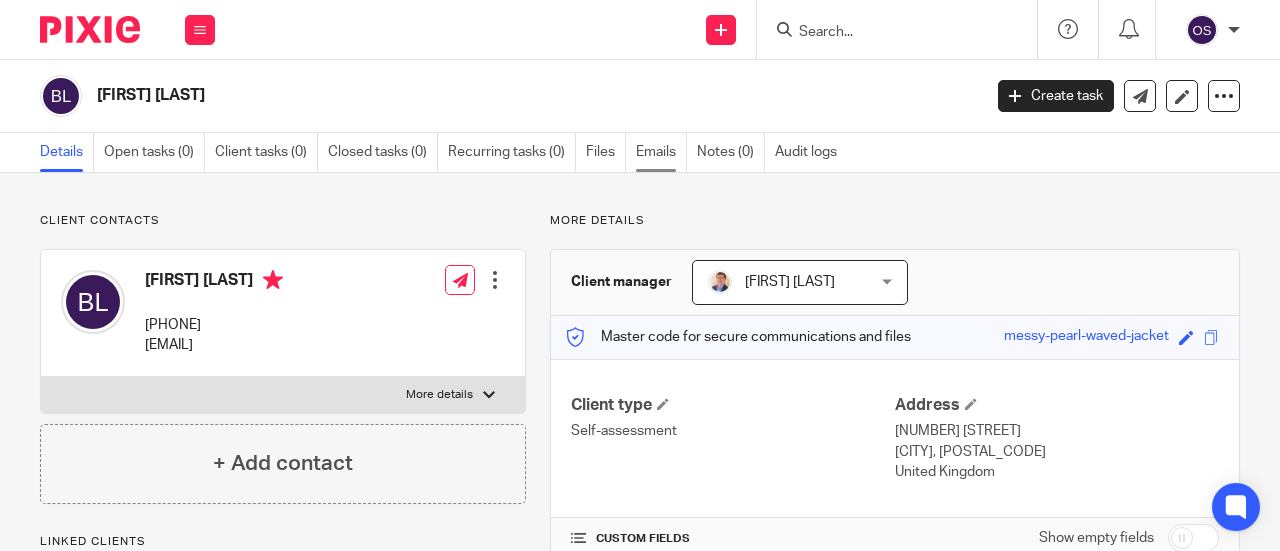 click on "Emails" at bounding box center (661, 152) 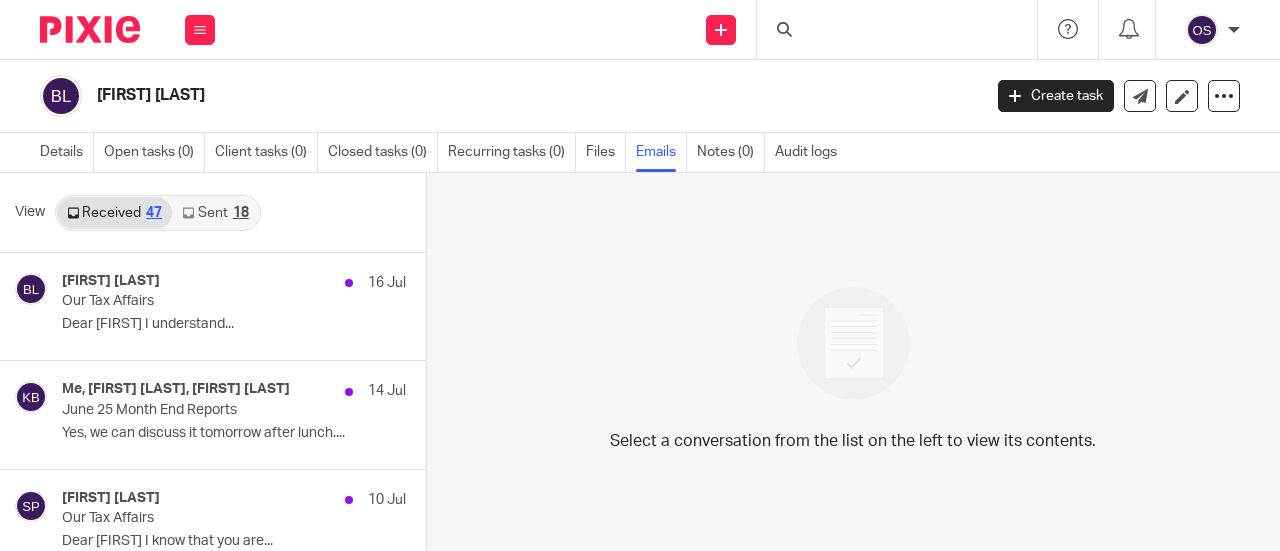 scroll, scrollTop: 0, scrollLeft: 0, axis: both 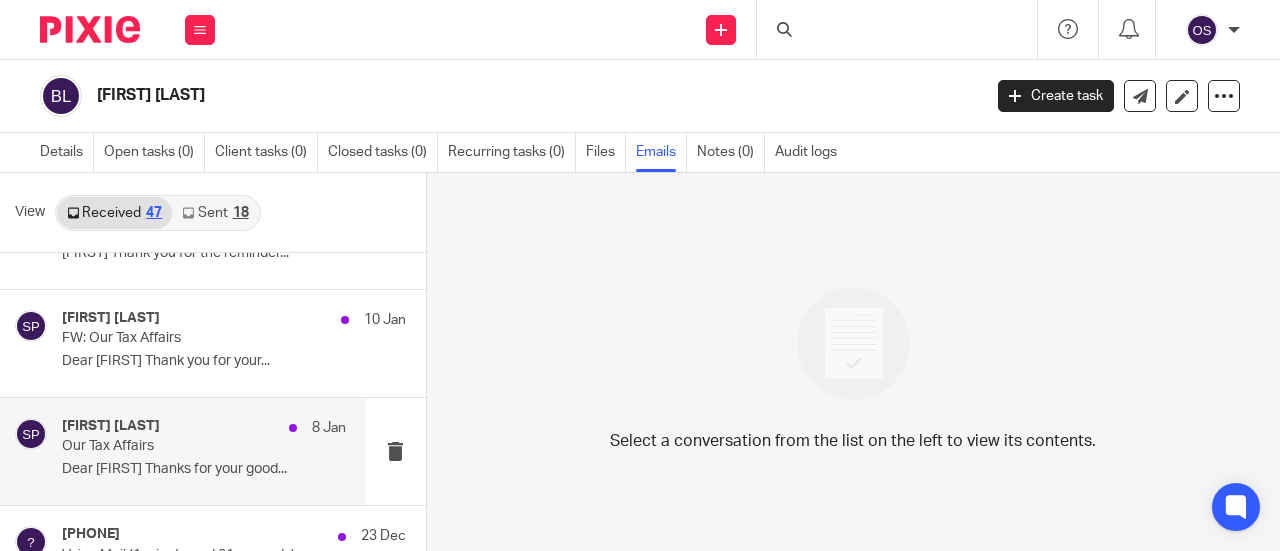 click on "Our Tax Affairs" at bounding box center [175, 446] 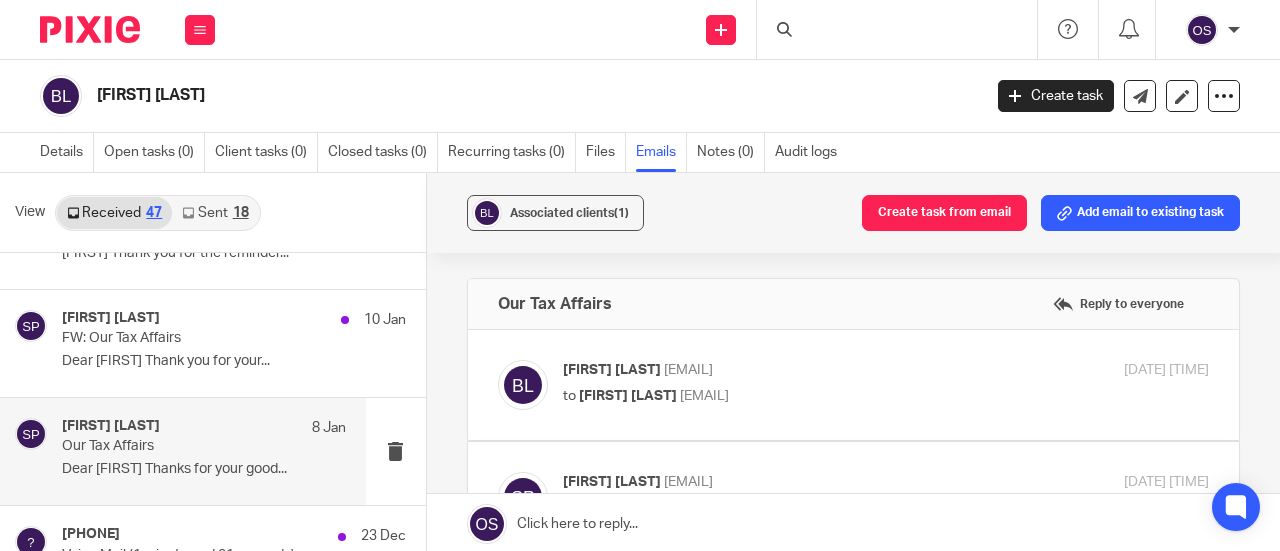 scroll, scrollTop: 0, scrollLeft: 0, axis: both 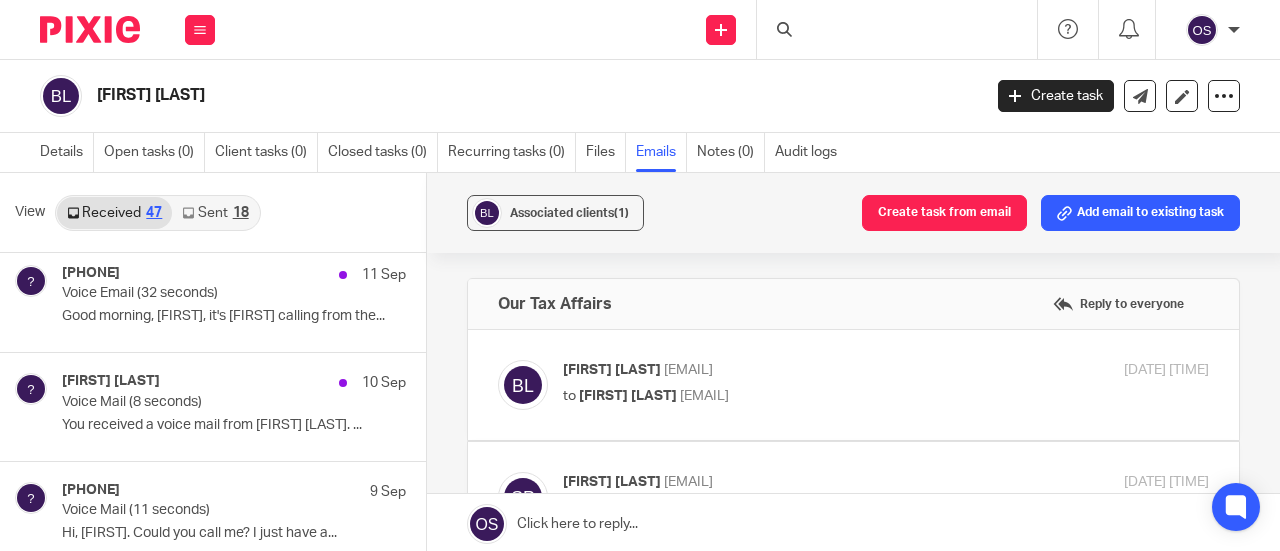 click at bounding box center [897, 29] 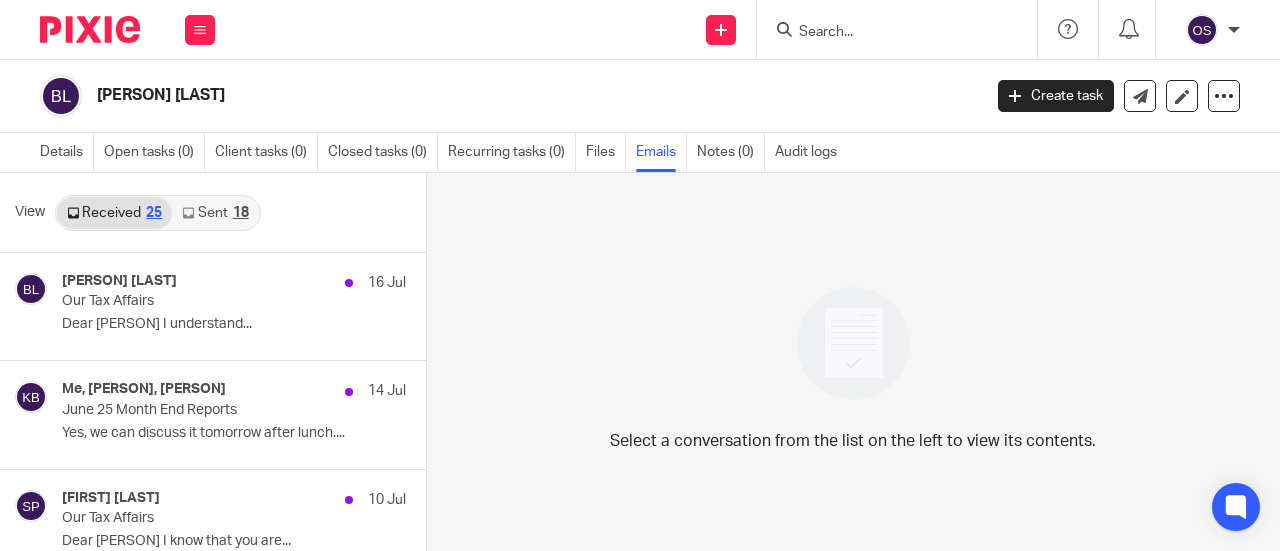scroll, scrollTop: 0, scrollLeft: 0, axis: both 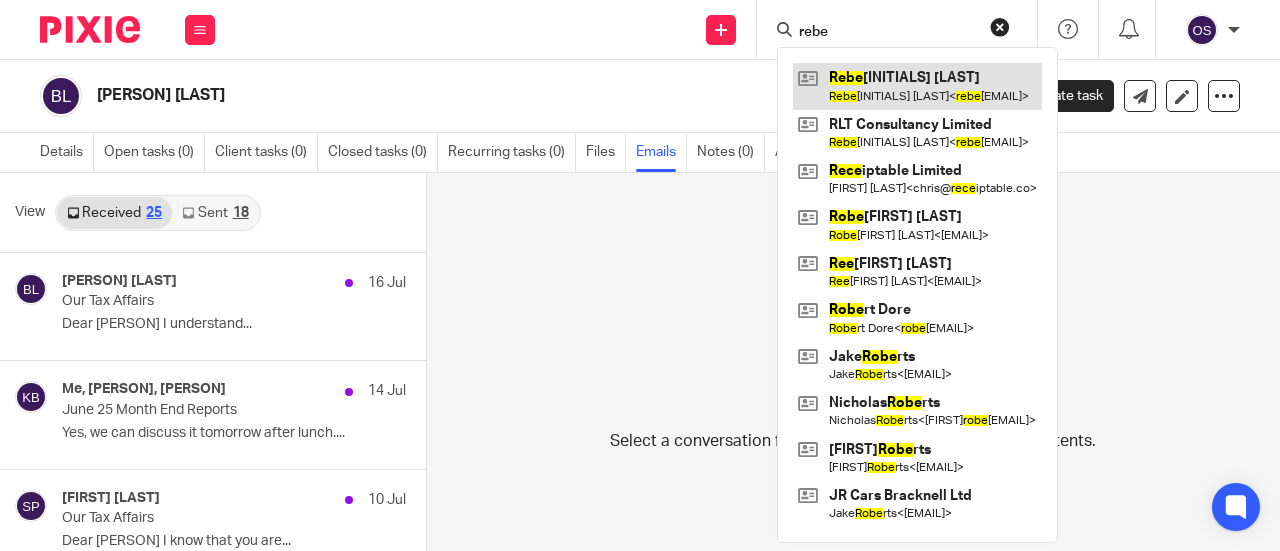 type on "rebe" 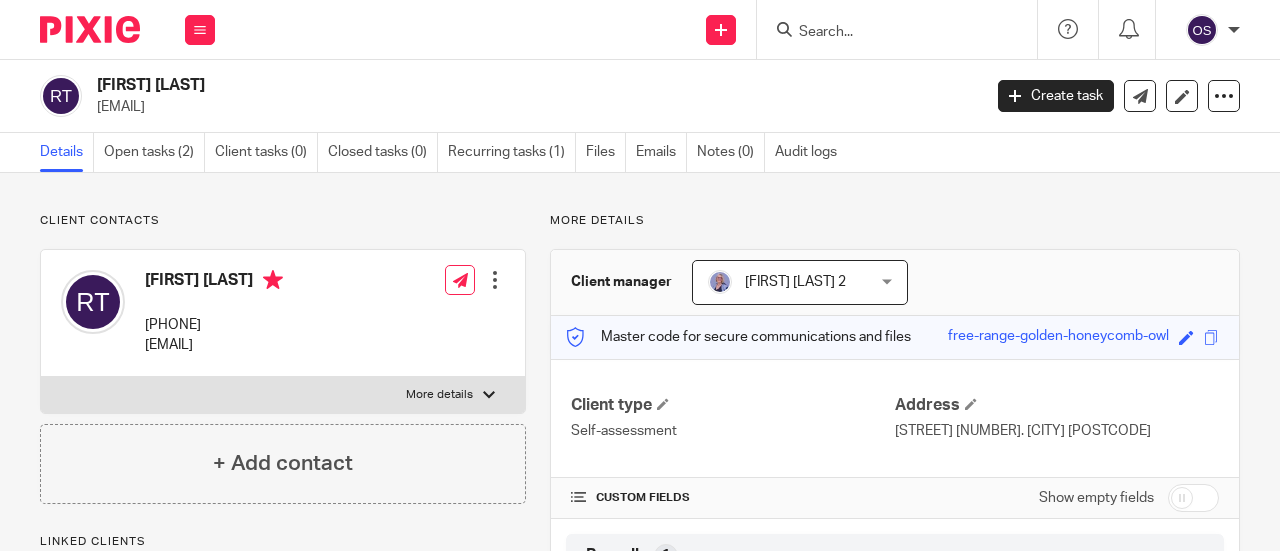 scroll, scrollTop: 0, scrollLeft: 0, axis: both 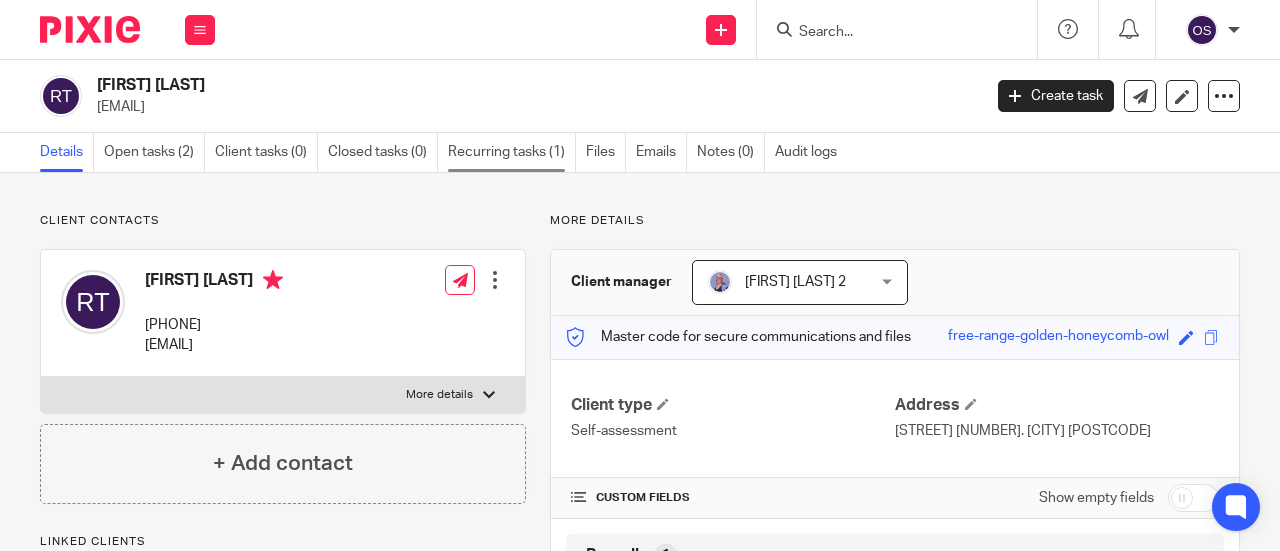 click on "Recurring tasks (1)" at bounding box center [512, 152] 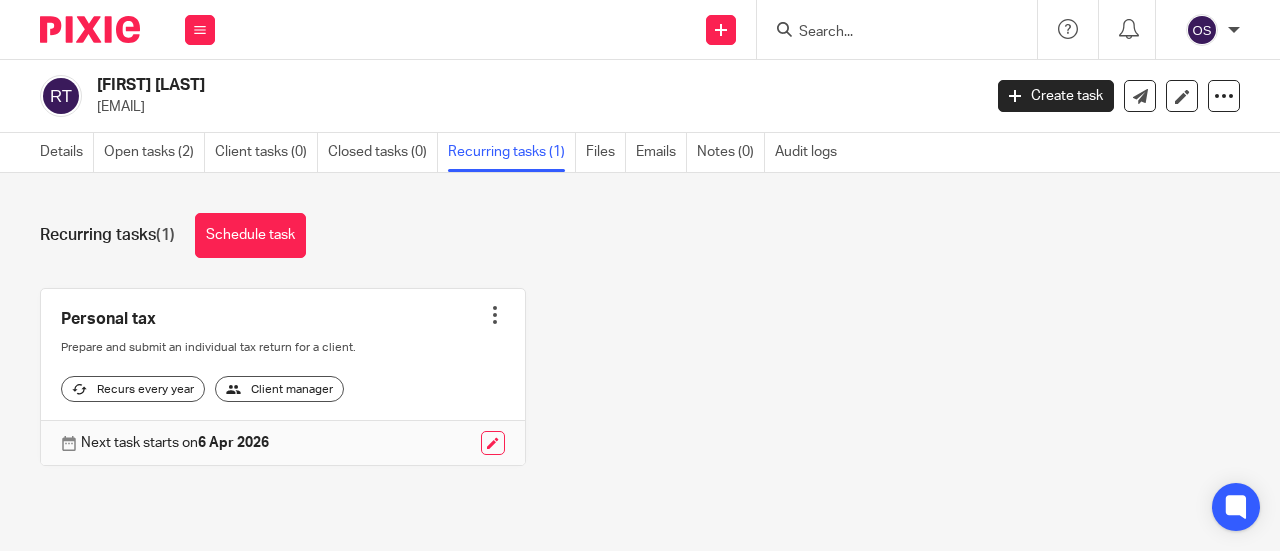 scroll, scrollTop: 0, scrollLeft: 0, axis: both 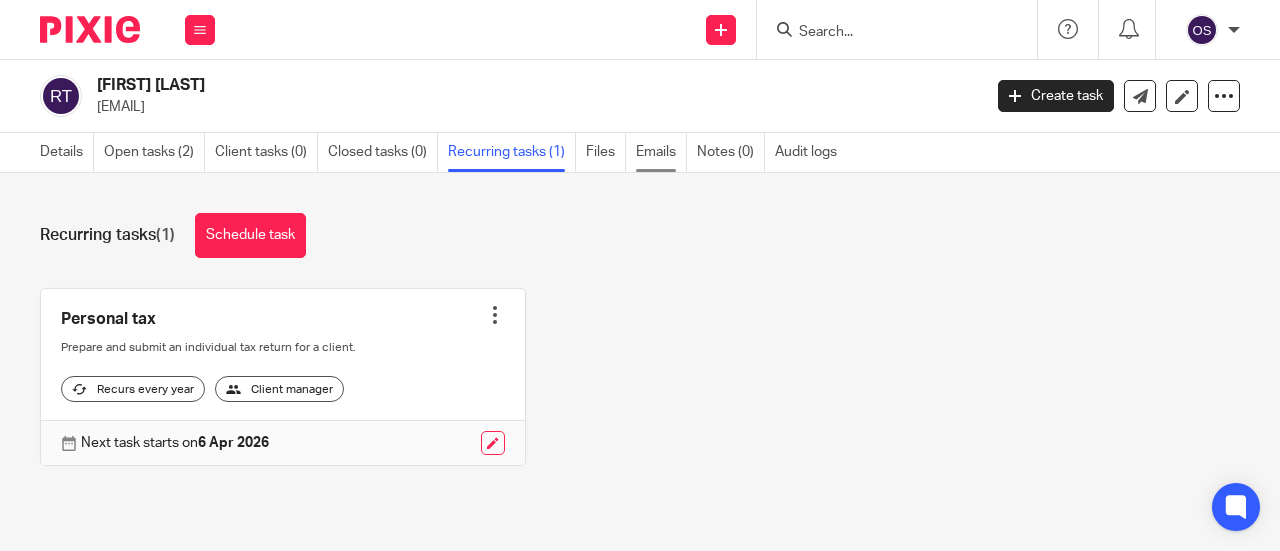 click on "Emails" at bounding box center [661, 152] 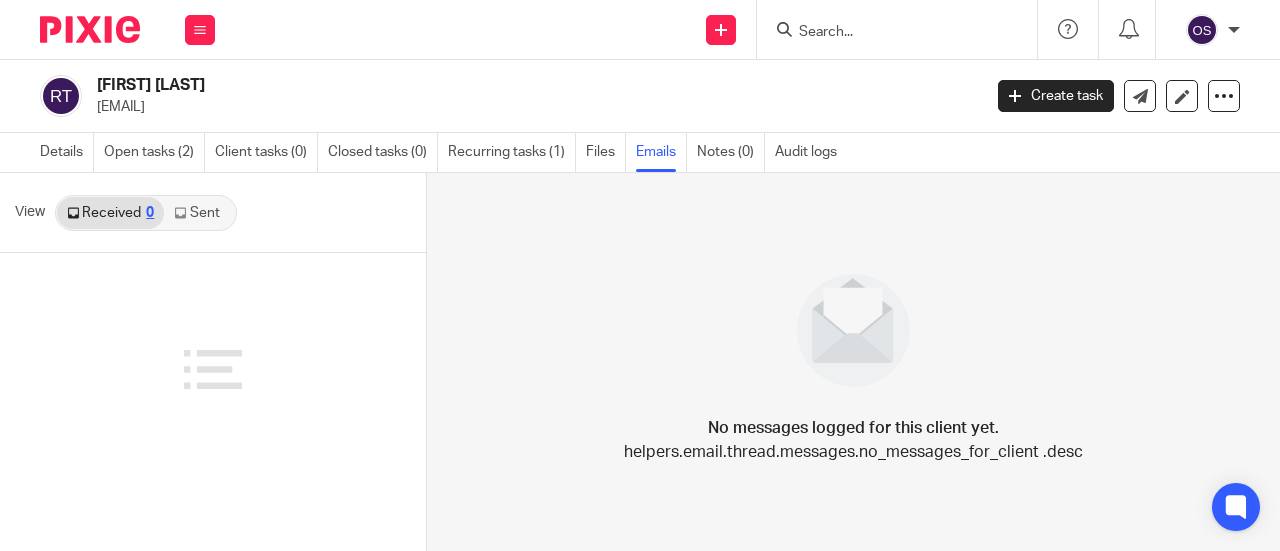 scroll, scrollTop: 0, scrollLeft: 0, axis: both 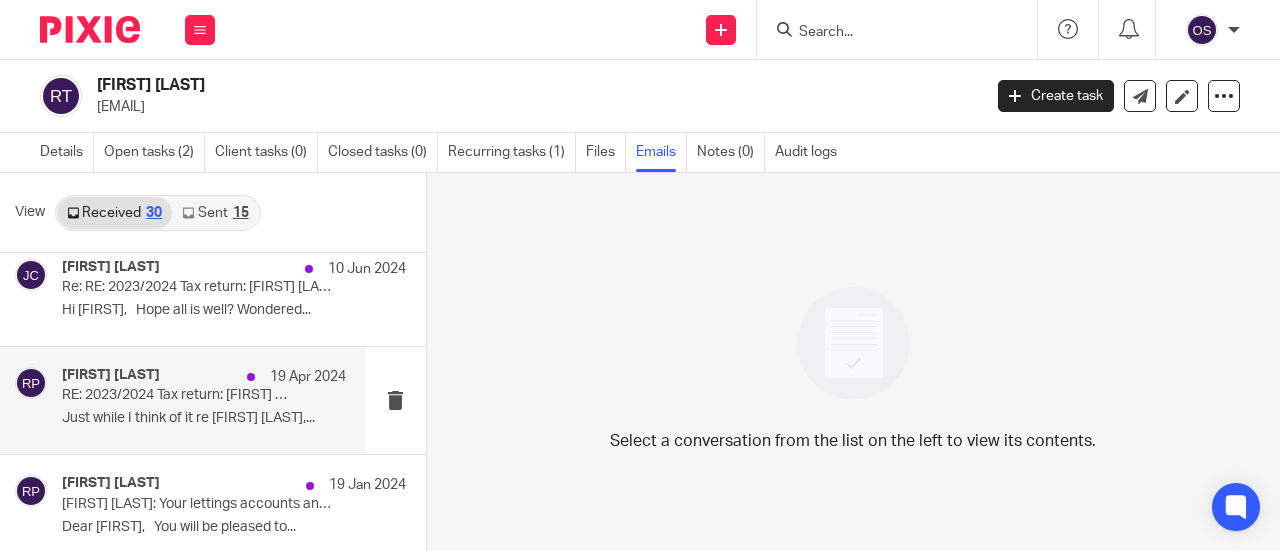 click on "19 Apr 2024" at bounding box center [291, 377] 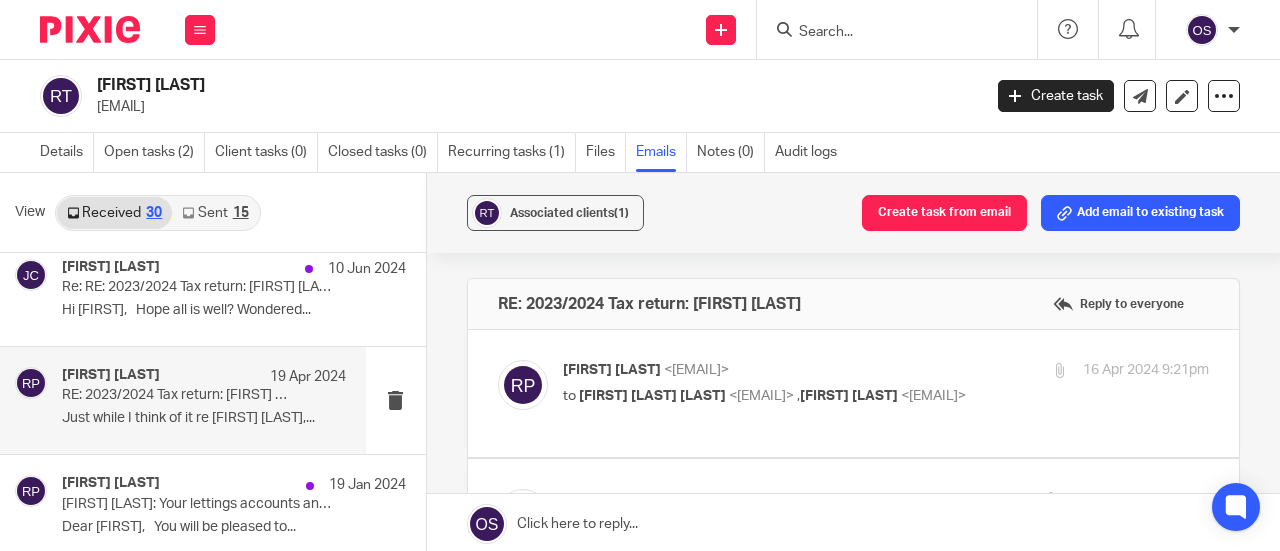 scroll, scrollTop: 0, scrollLeft: 0, axis: both 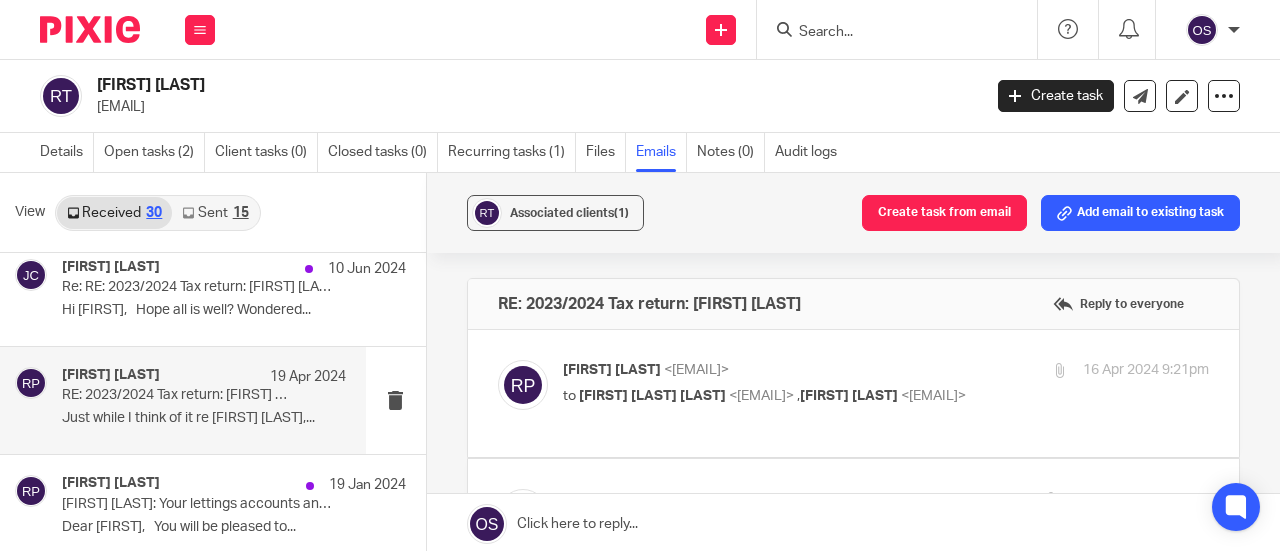 click on "[FIRST] [LAST]
<[EMAIL]>   to
[FIRST] [LAST] [LAST]
<[EMAIL]>   ,
[FIRST] [LAST]
<[EMAIL]>       16 Apr 2024 9:21pm" at bounding box center [886, 385] 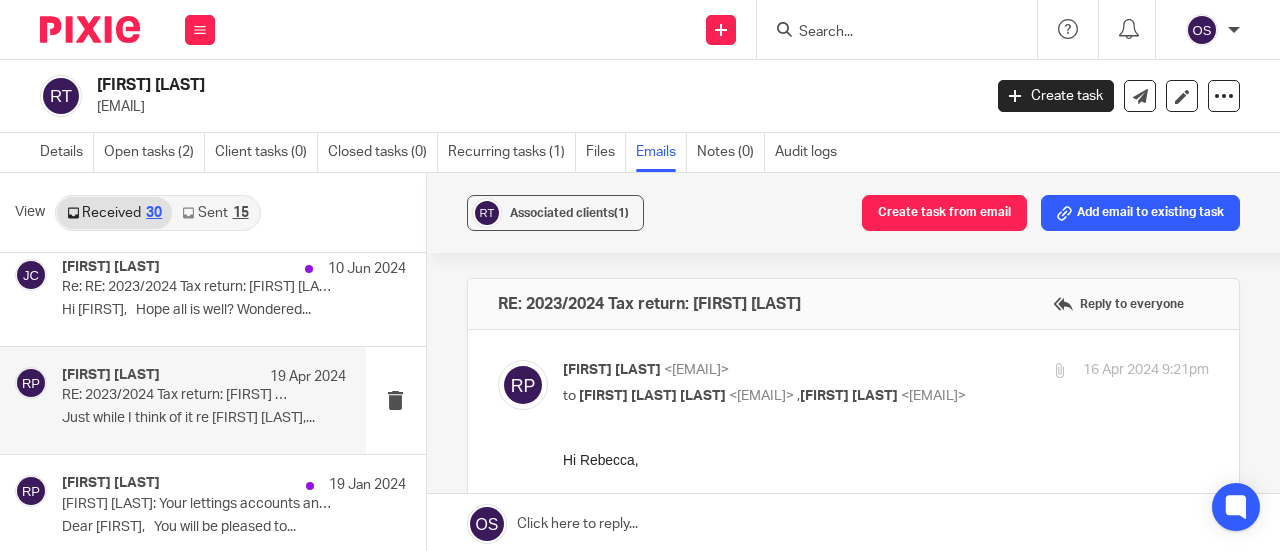 scroll, scrollTop: 0, scrollLeft: 0, axis: both 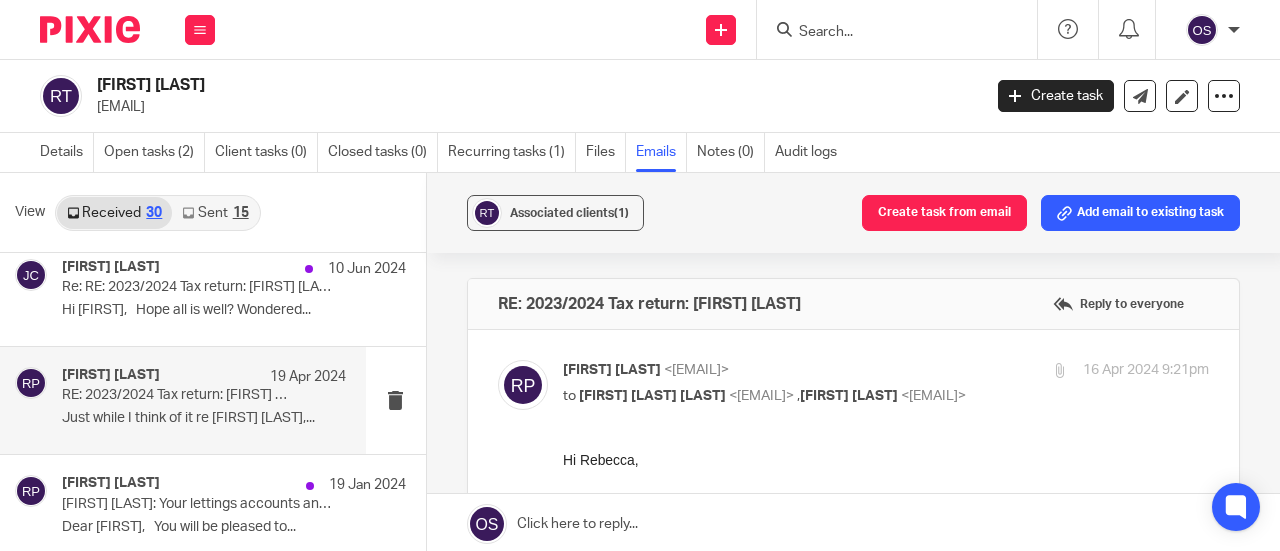 click on "16 Apr 2024 9:21pm" at bounding box center [1101, 370] 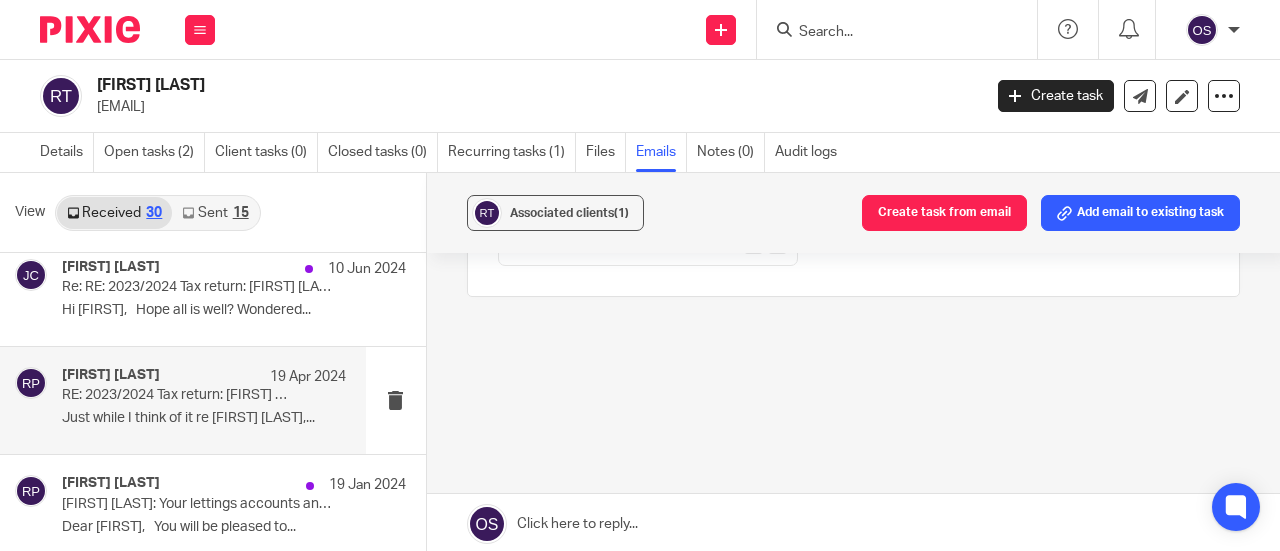 scroll, scrollTop: 1587, scrollLeft: 0, axis: vertical 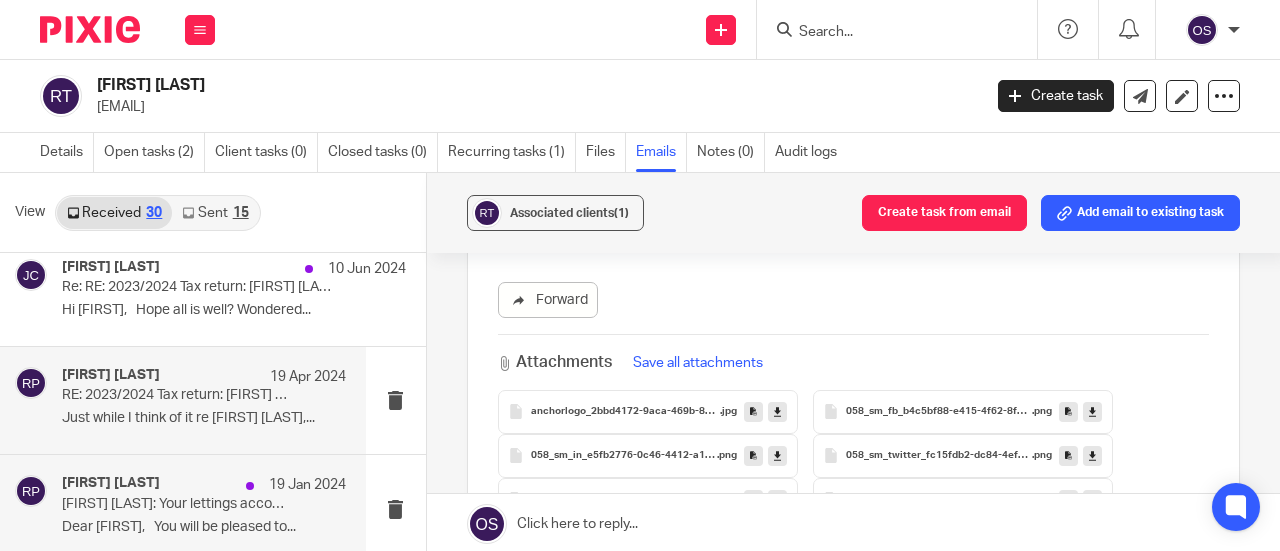click on "[FIRST] [LAST]
19 Jan 2024" at bounding box center (204, 485) 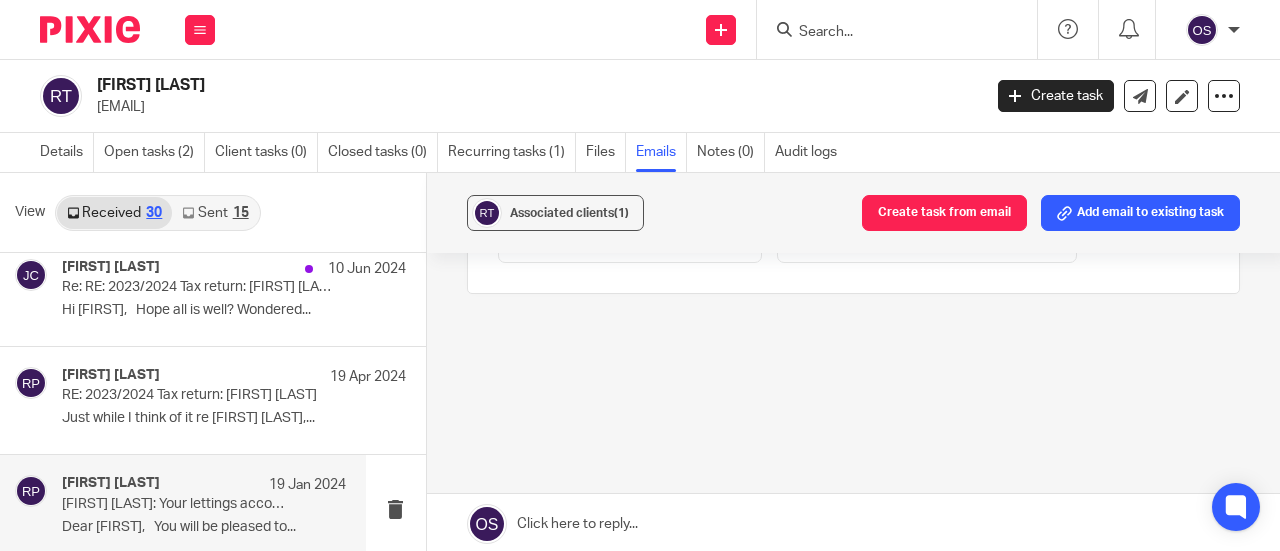 scroll, scrollTop: 0, scrollLeft: 0, axis: both 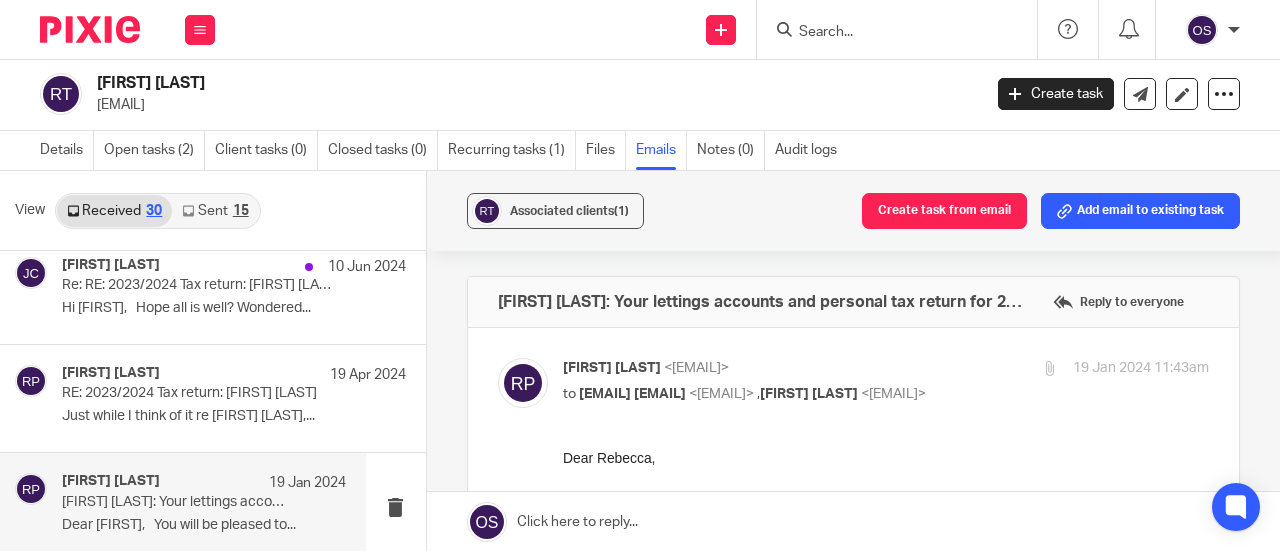 click on "[FIRST] [LAST]
19 Jan 2024" at bounding box center (204, 483) 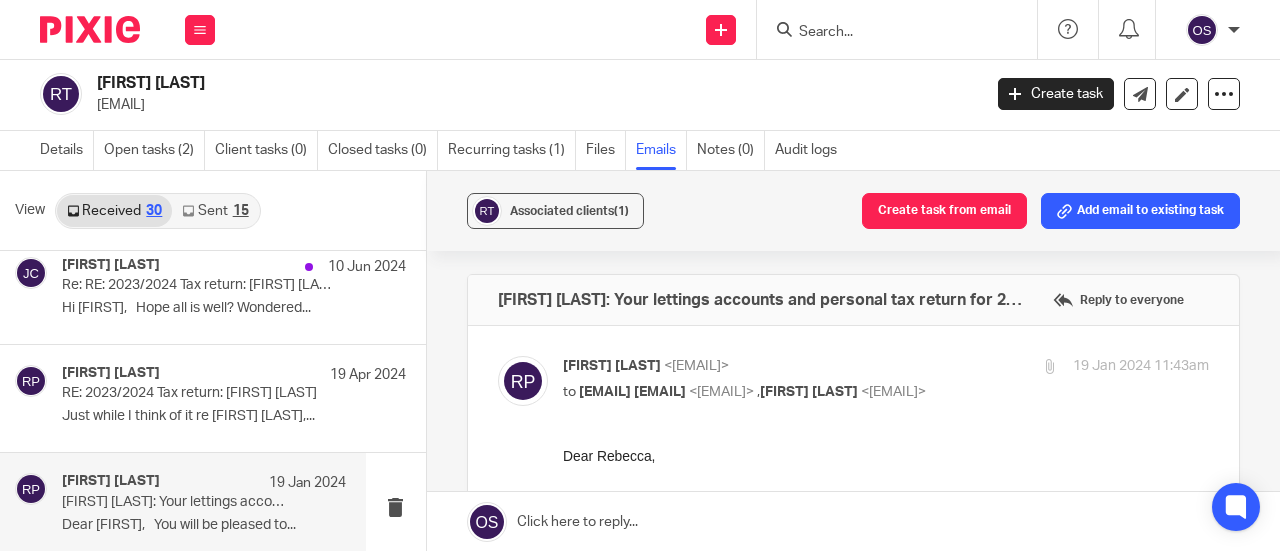 scroll, scrollTop: 0, scrollLeft: 0, axis: both 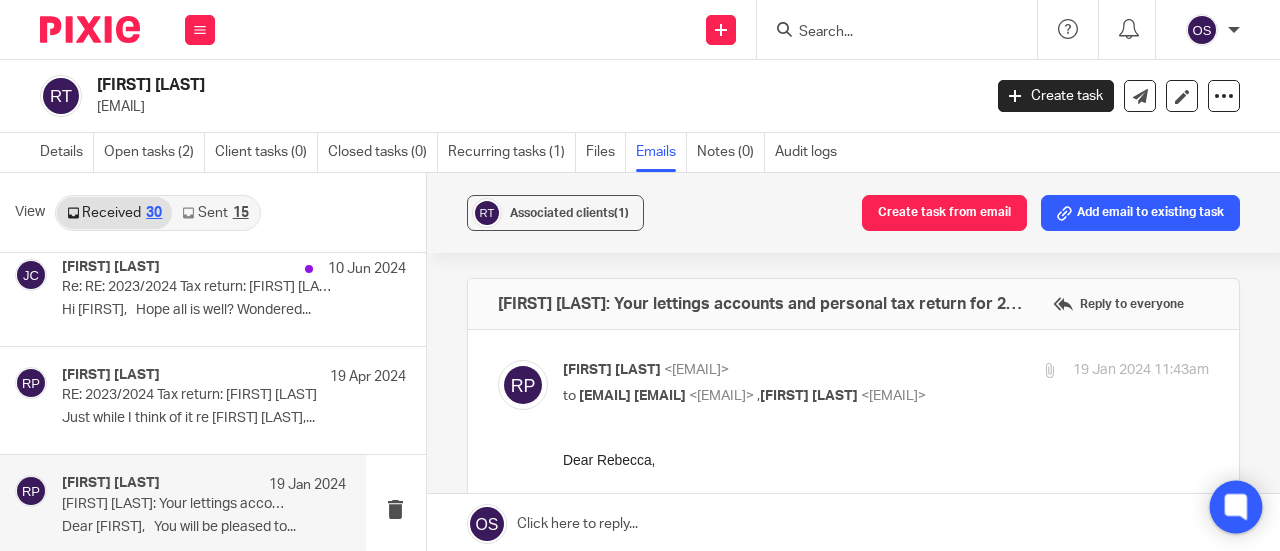 click 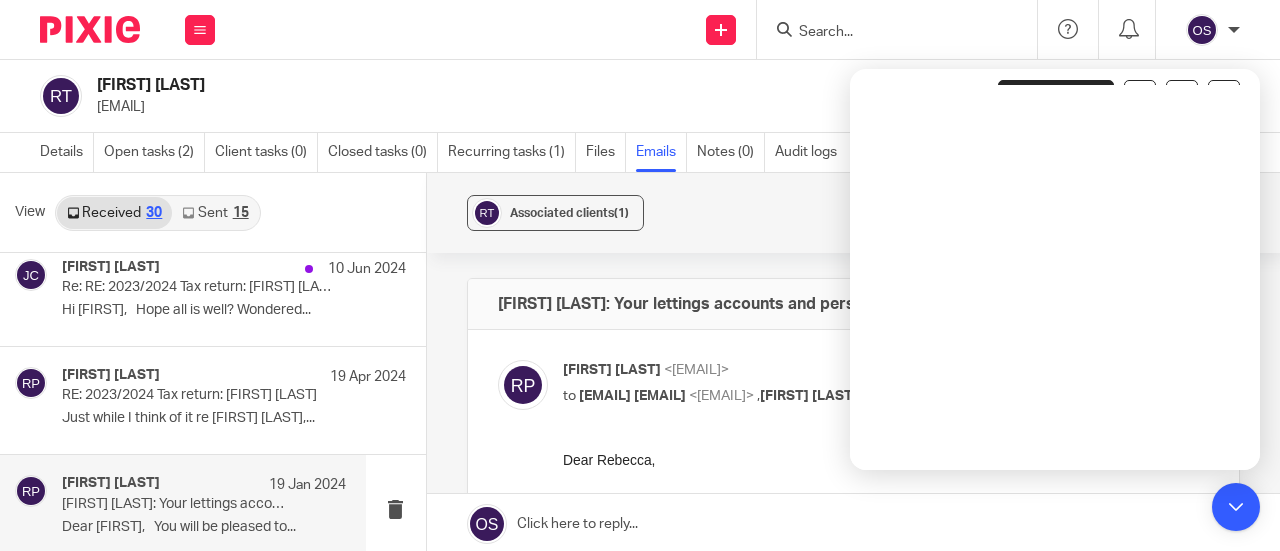 click on "[FIRST] [LAST]" at bounding box center (445, 85) 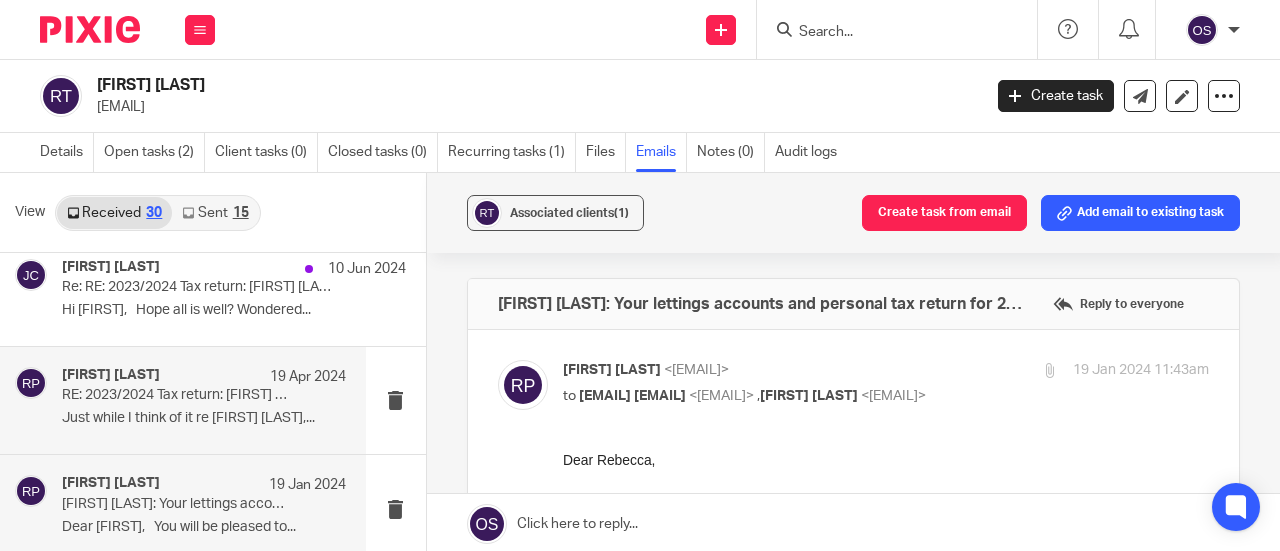 click on "[FIRST] [LAST]
19 Apr 2024" at bounding box center (204, 377) 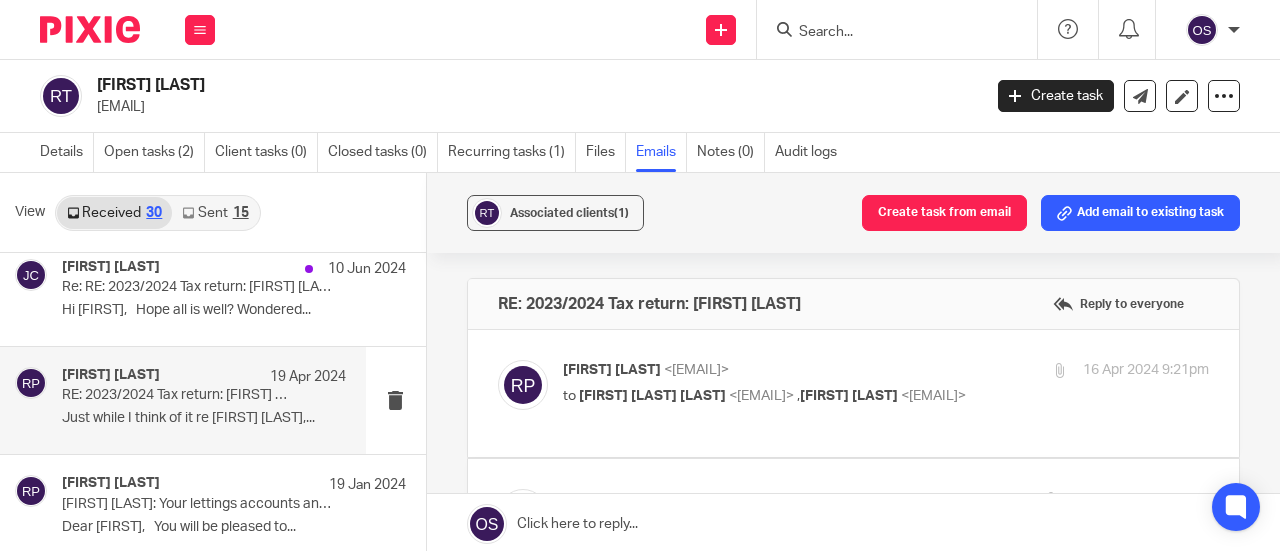 scroll, scrollTop: 0, scrollLeft: 0, axis: both 